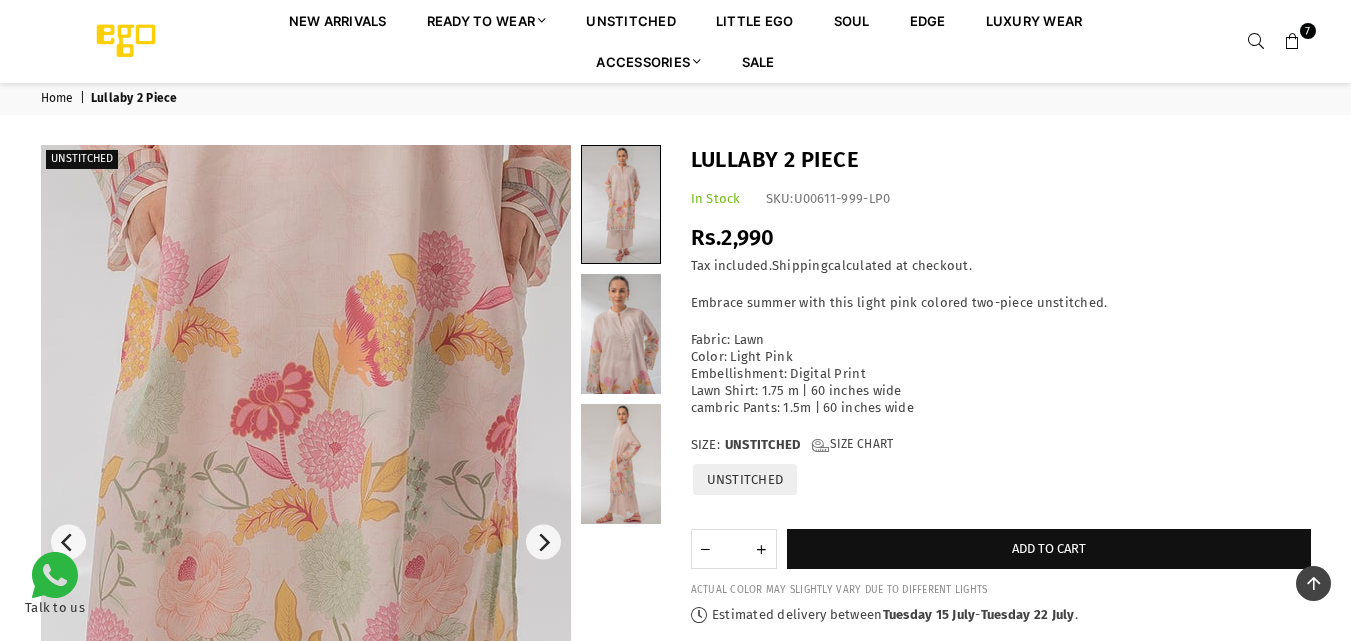 scroll, scrollTop: 252, scrollLeft: 0, axis: vertical 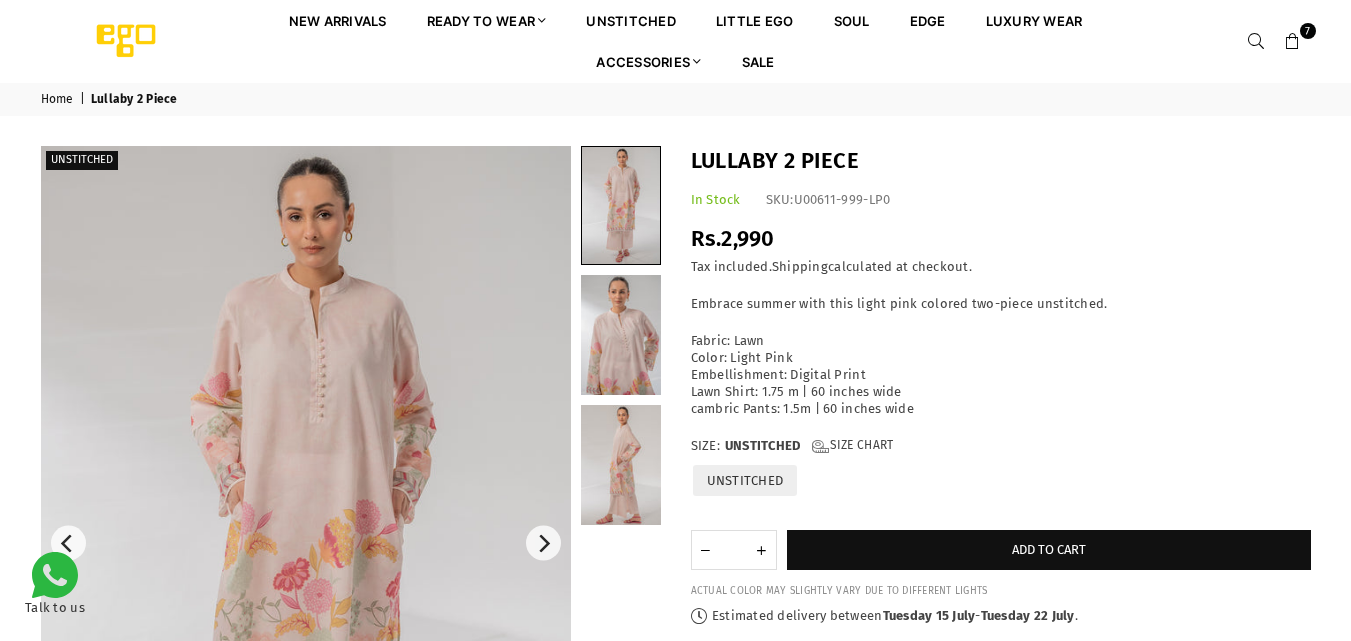 click at bounding box center (1293, 42) 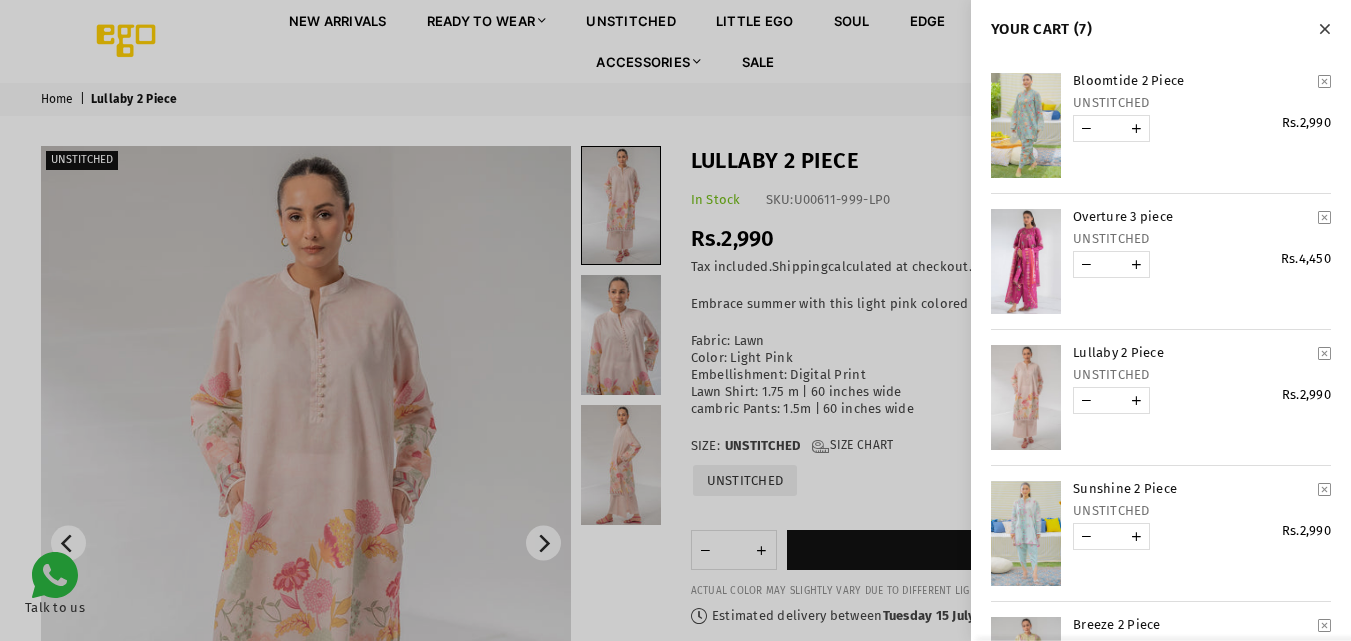 click on "Sunshine 2 Piece" at bounding box center [1192, 489] 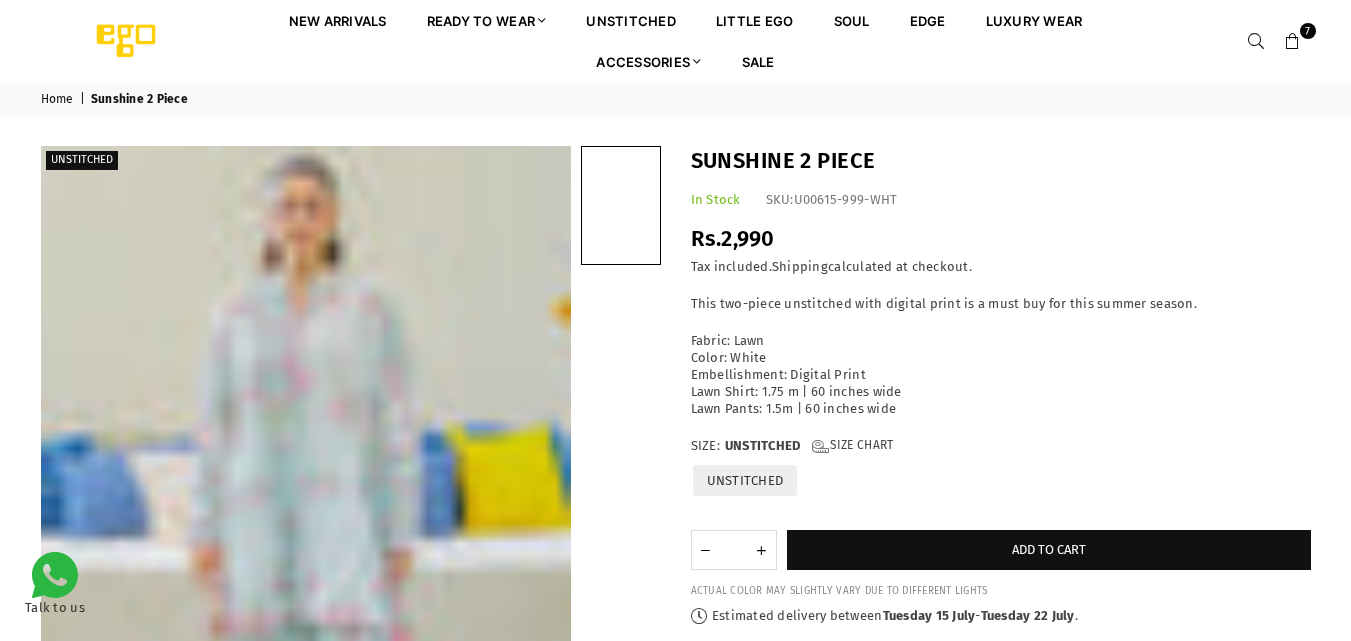scroll, scrollTop: 0, scrollLeft: 0, axis: both 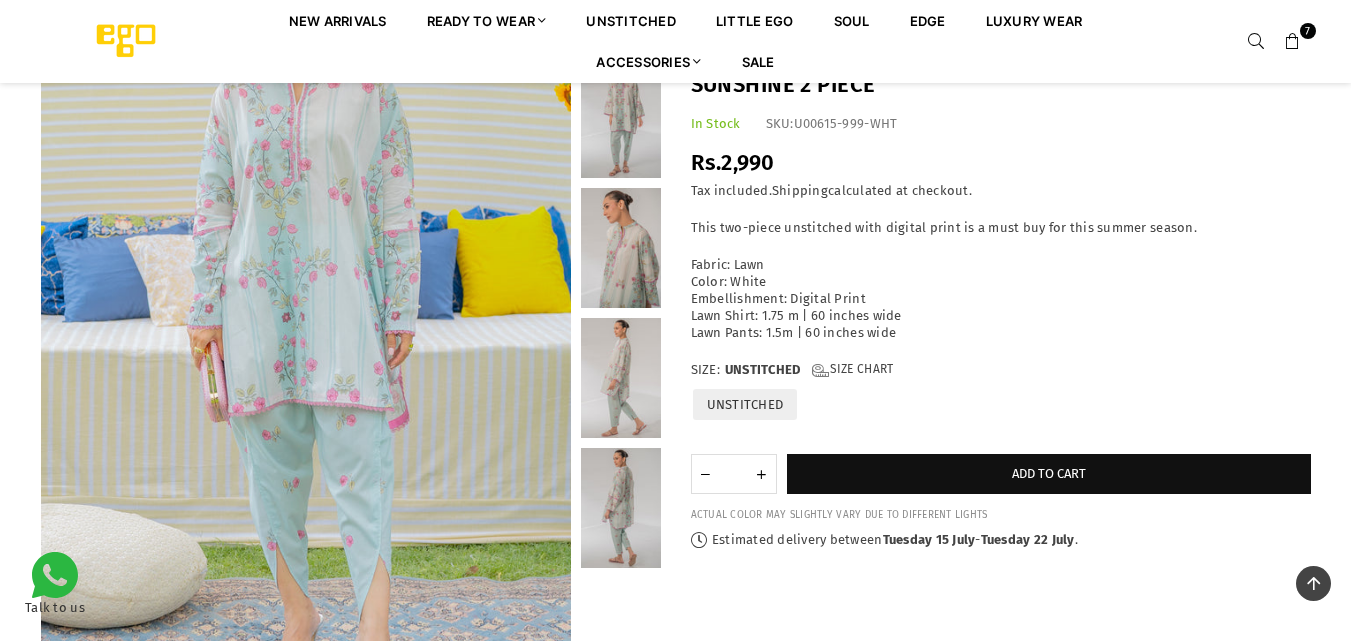 drag, startPoint x: 1365, startPoint y: 102, endPoint x: 1361, endPoint y: 148, distance: 46.173584 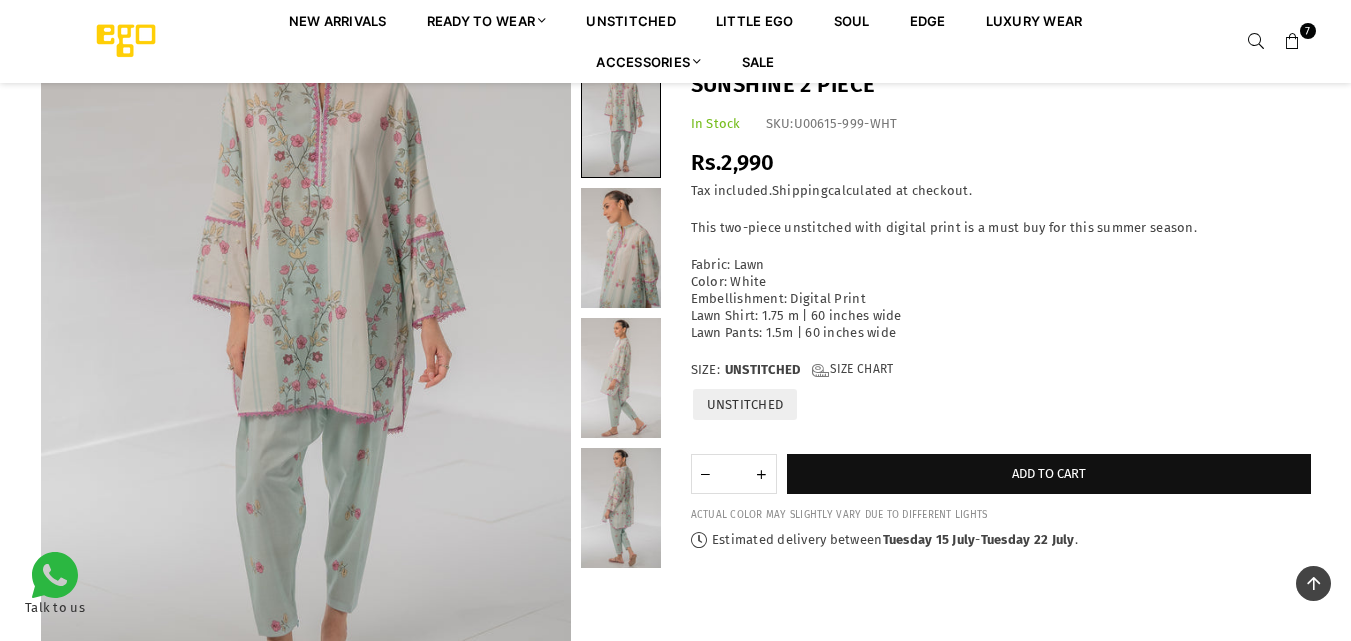 click at bounding box center [621, 248] 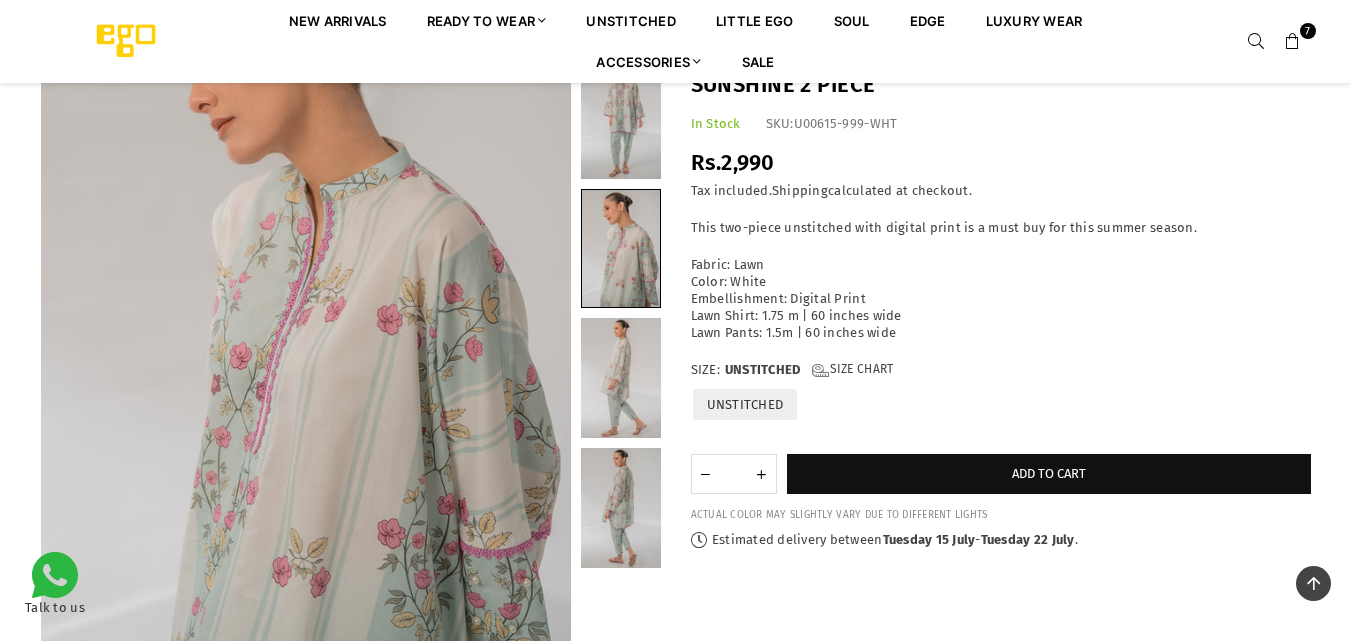 click at bounding box center (621, 378) 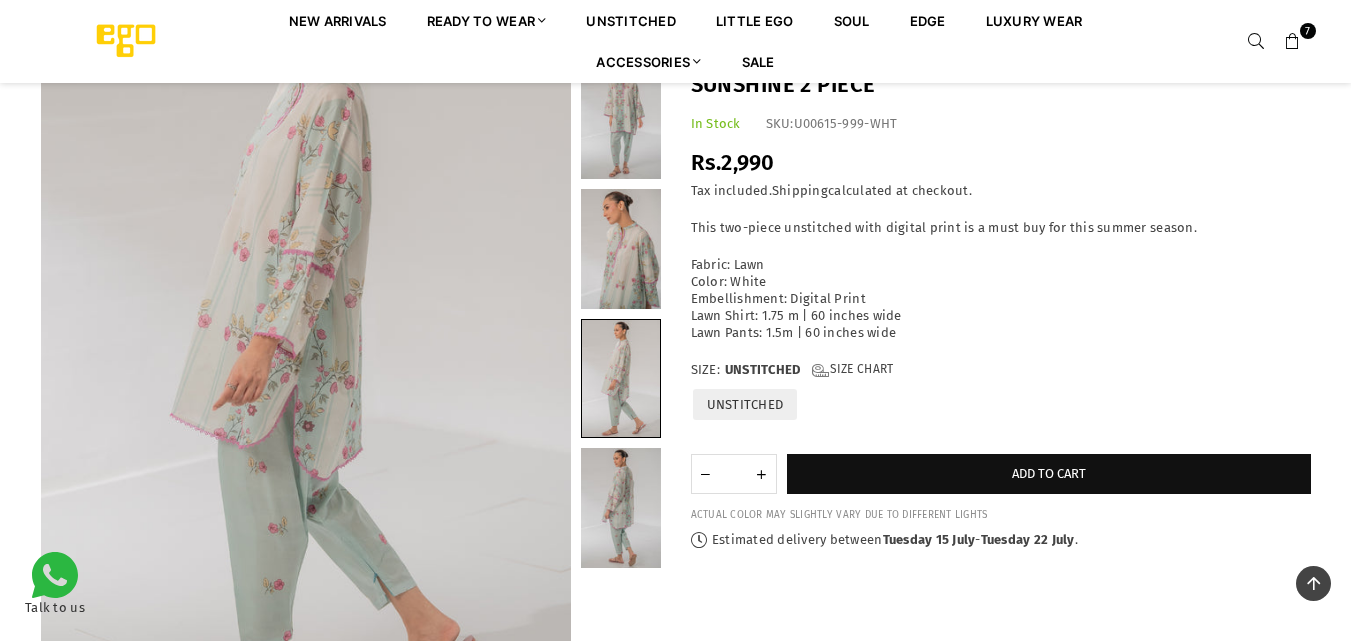 click at bounding box center [621, 508] 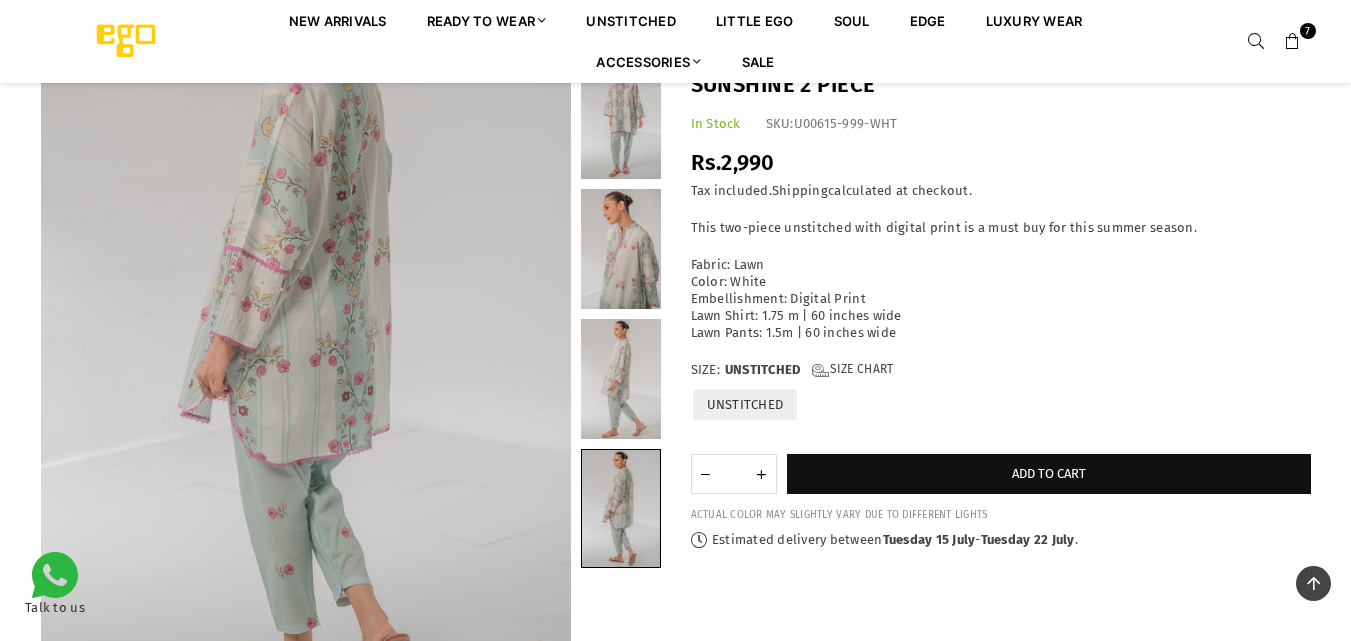click at bounding box center (1293, 42) 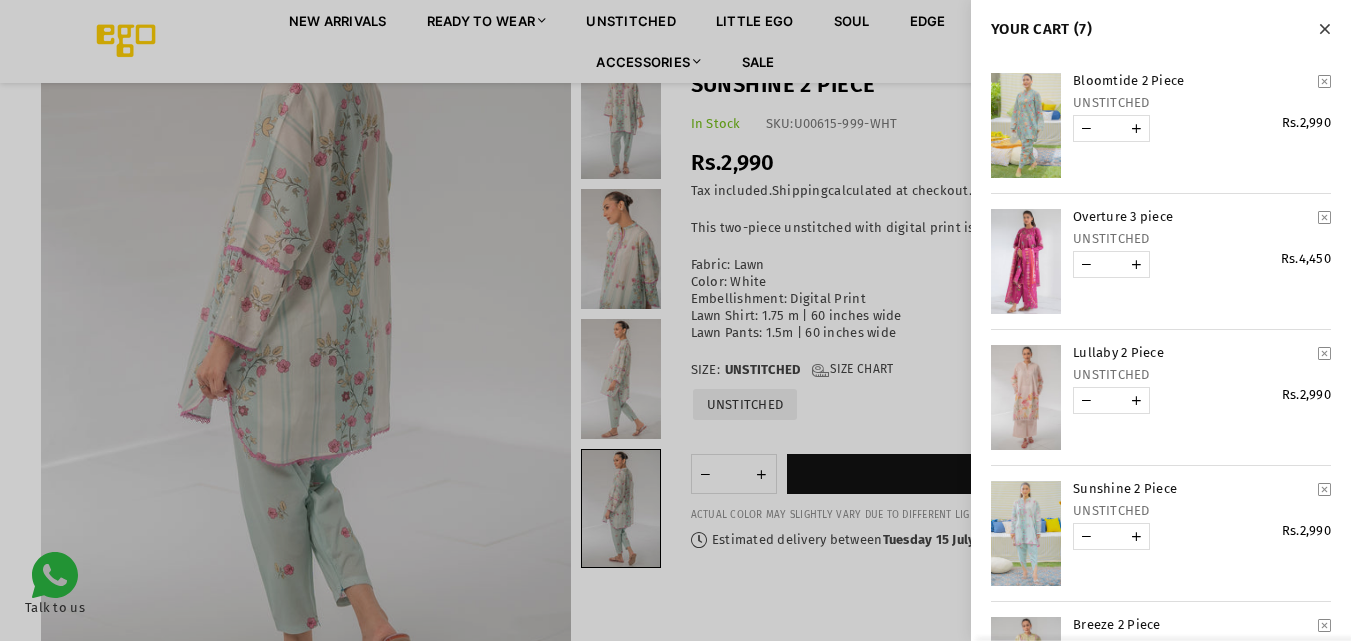 scroll, scrollTop: 560, scrollLeft: 0, axis: vertical 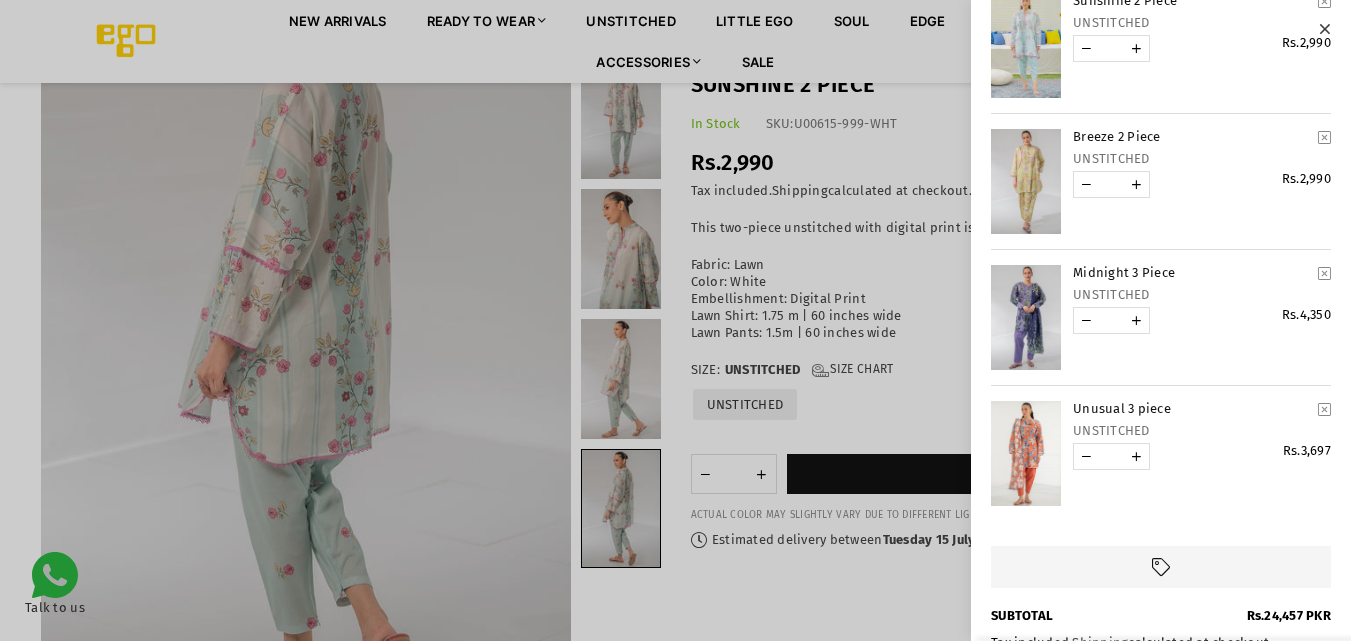 click on "Breeze 2 Piece" at bounding box center (1192, 137) 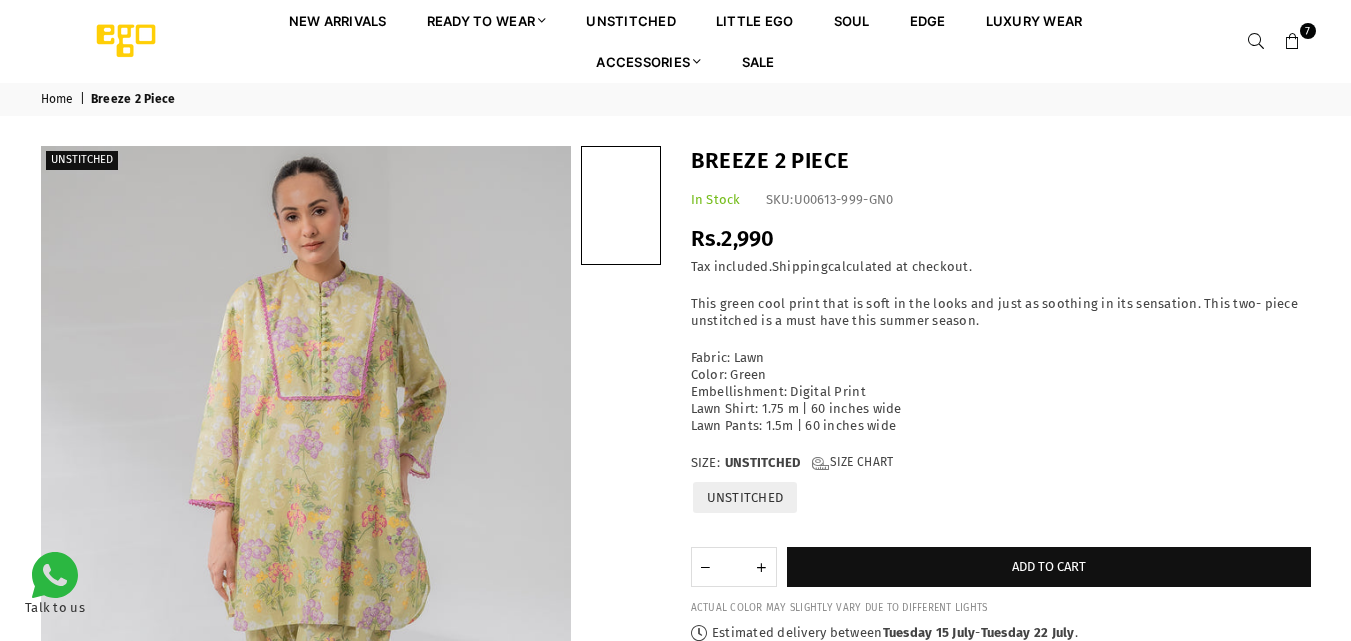 scroll, scrollTop: 0, scrollLeft: 0, axis: both 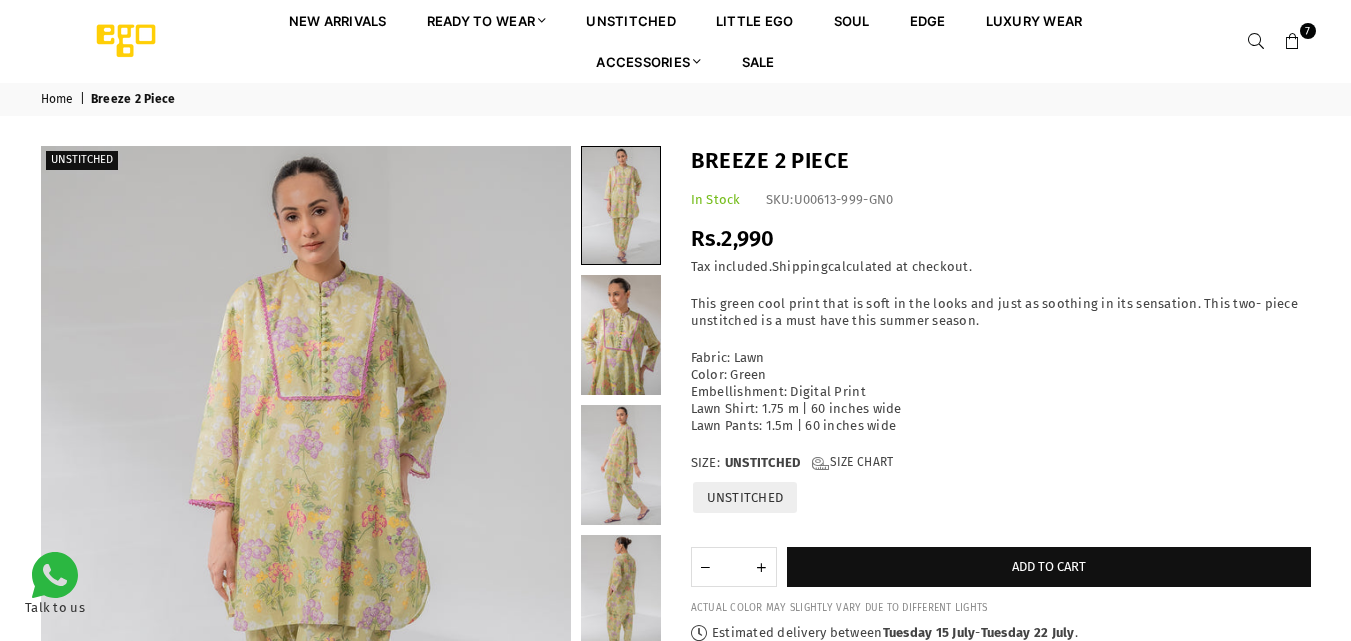 click at bounding box center [1293, 42] 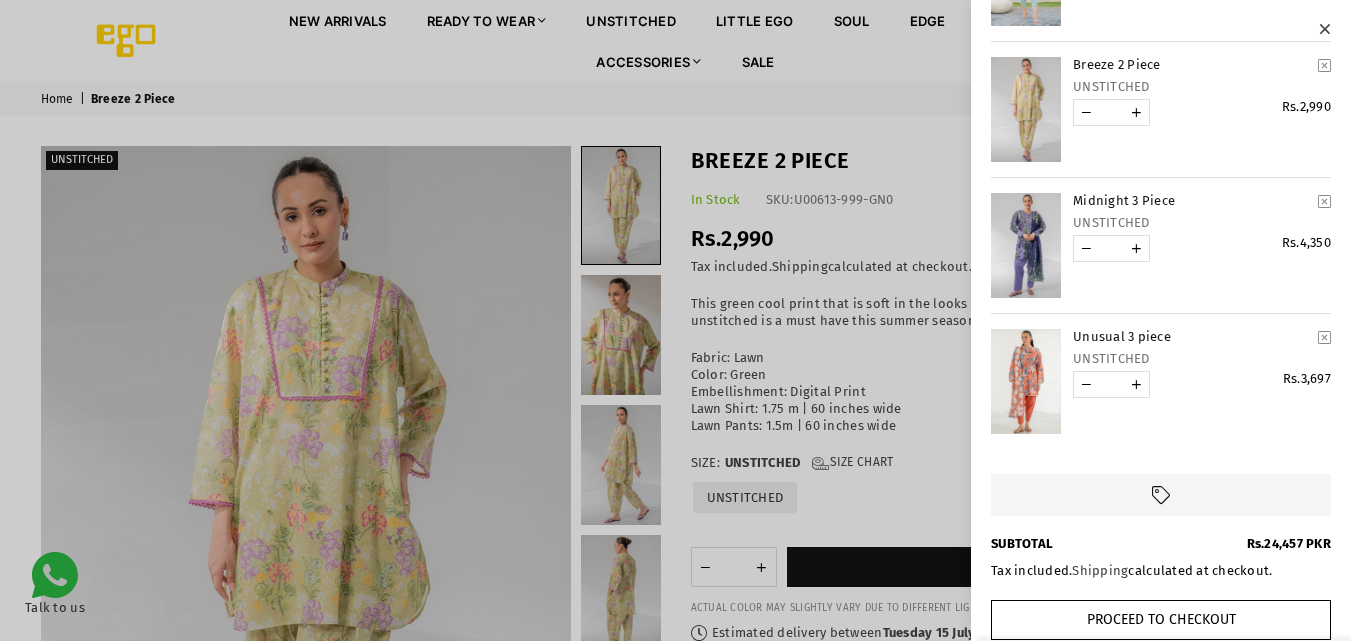 scroll, scrollTop: 608, scrollLeft: 0, axis: vertical 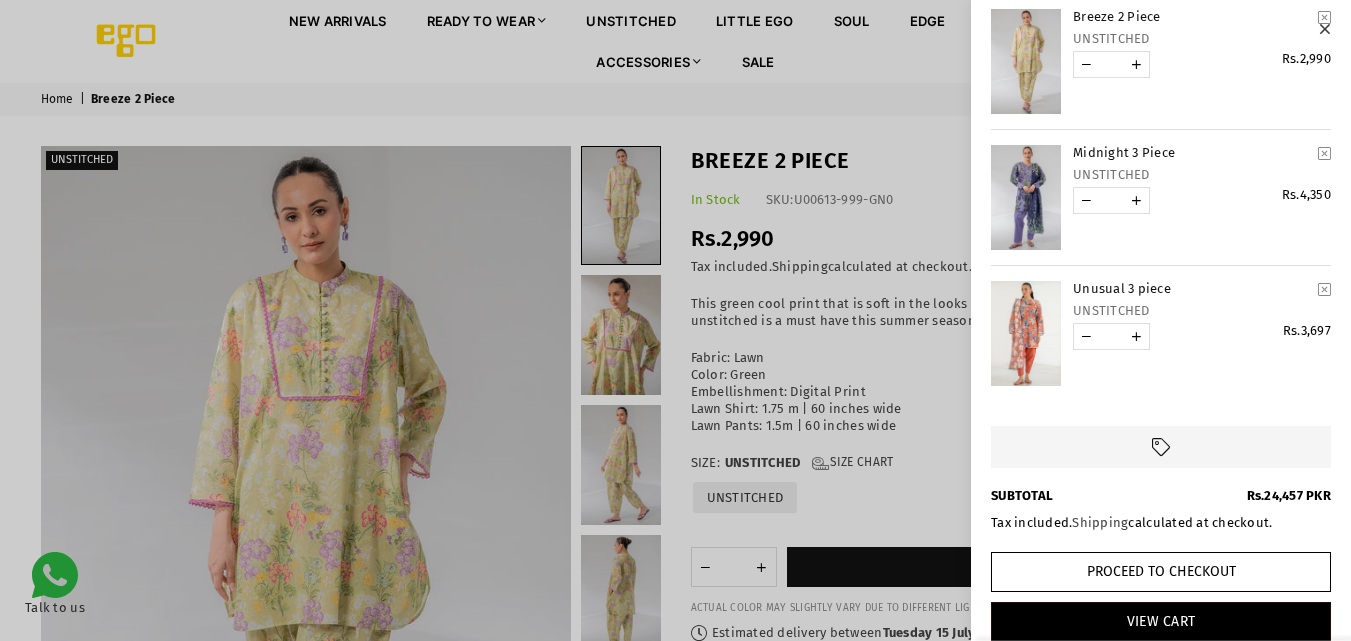 click on "Midnight 3 Piece  UNSTITCHED weight_per_item:0.6 weight_units:kg product_type:Unstitched   * Rs.4,350" at bounding box center (1202, 179) 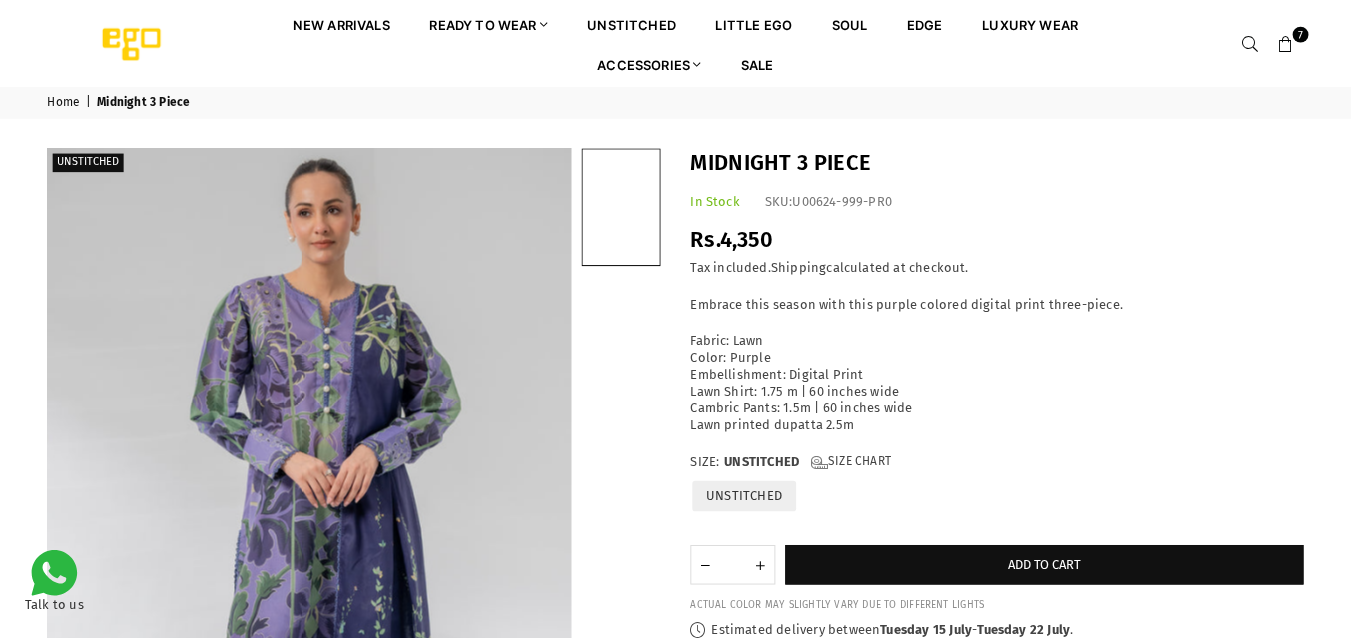 scroll, scrollTop: 0, scrollLeft: 0, axis: both 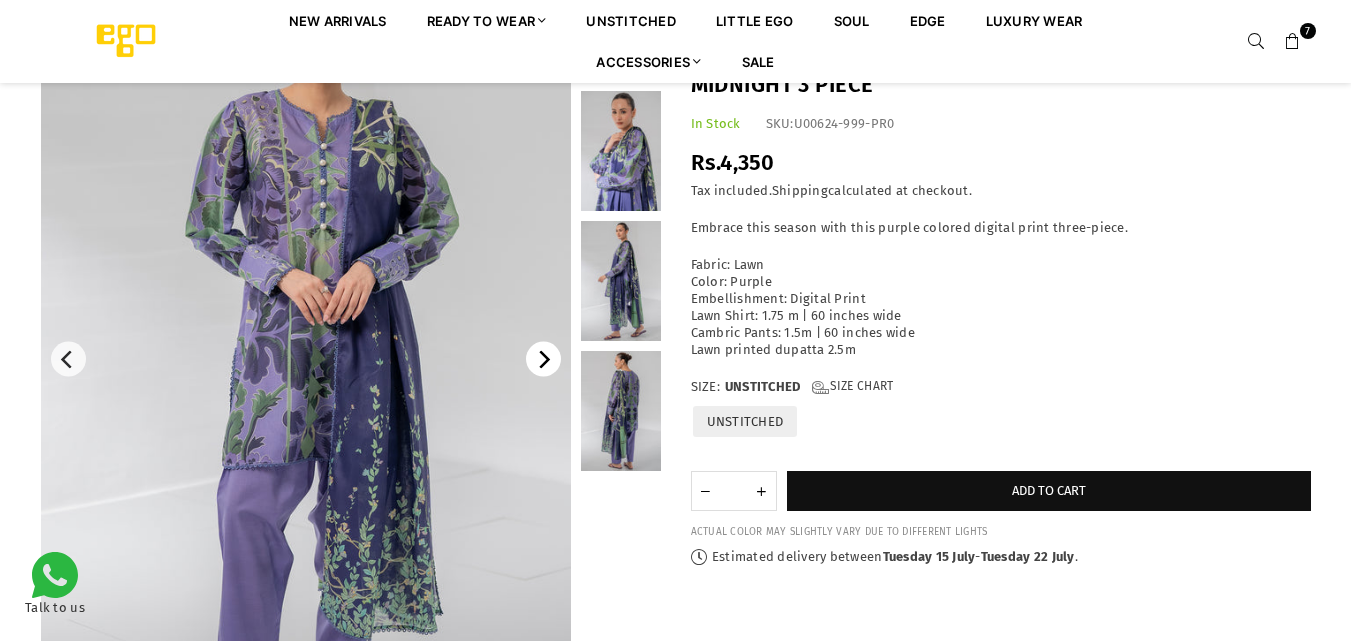 click 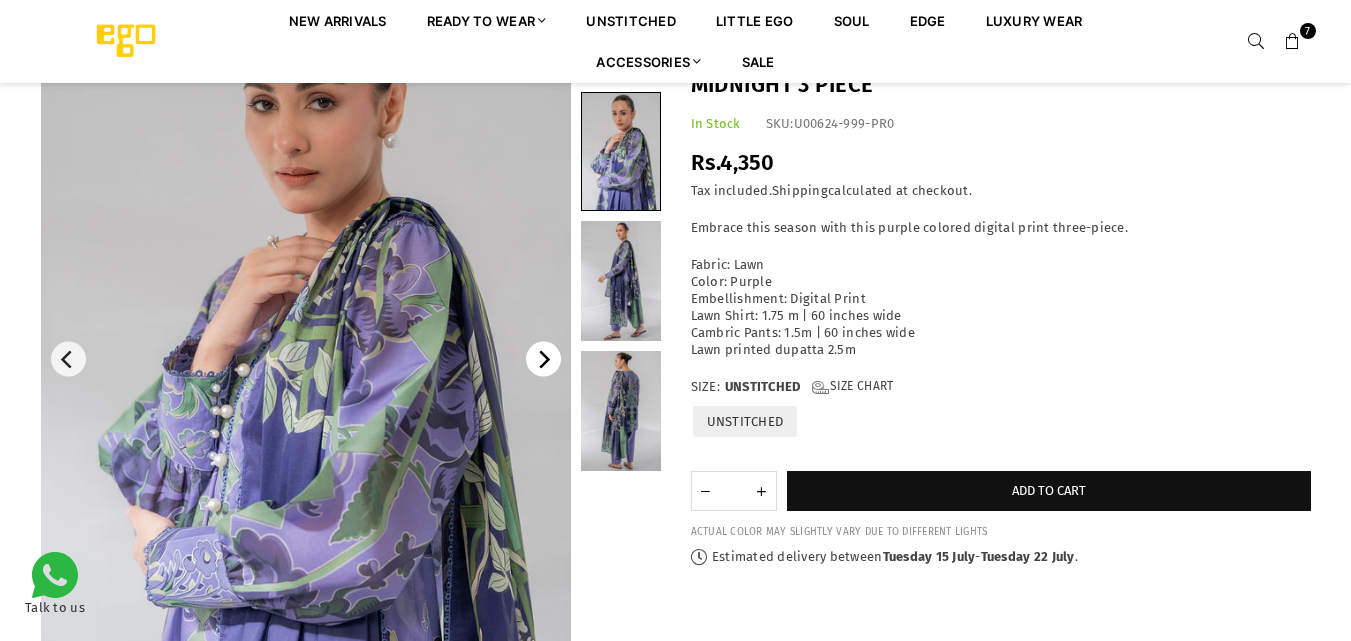 click 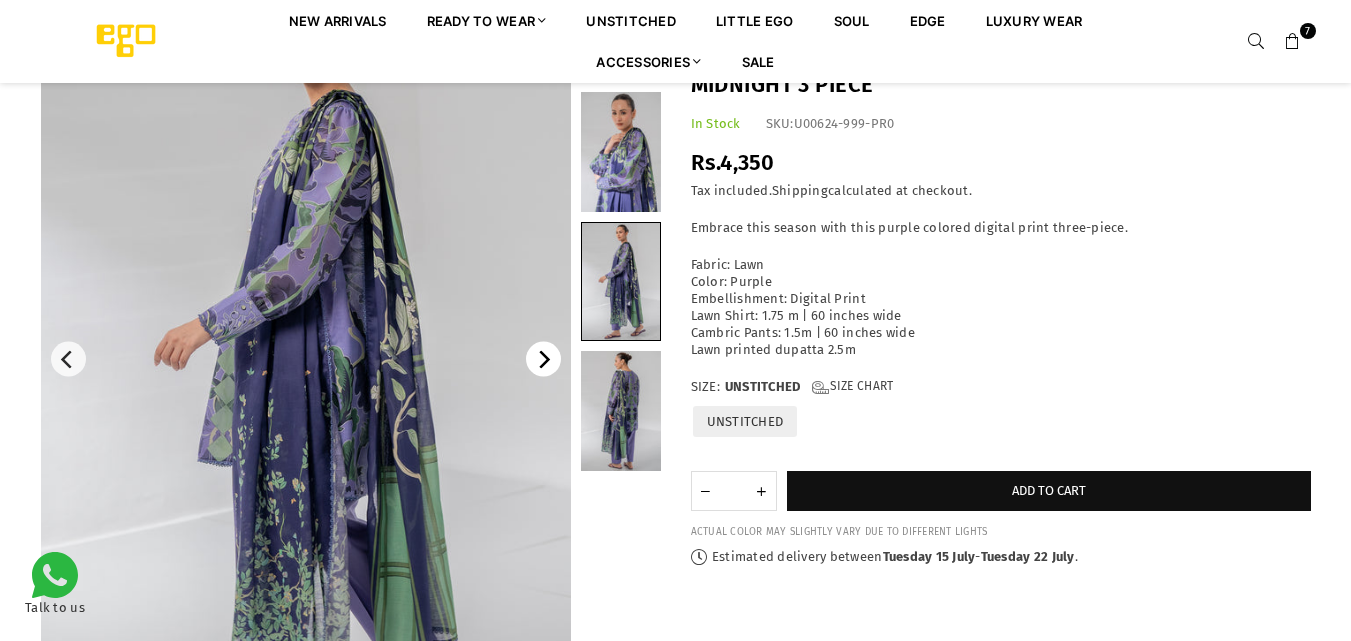 click 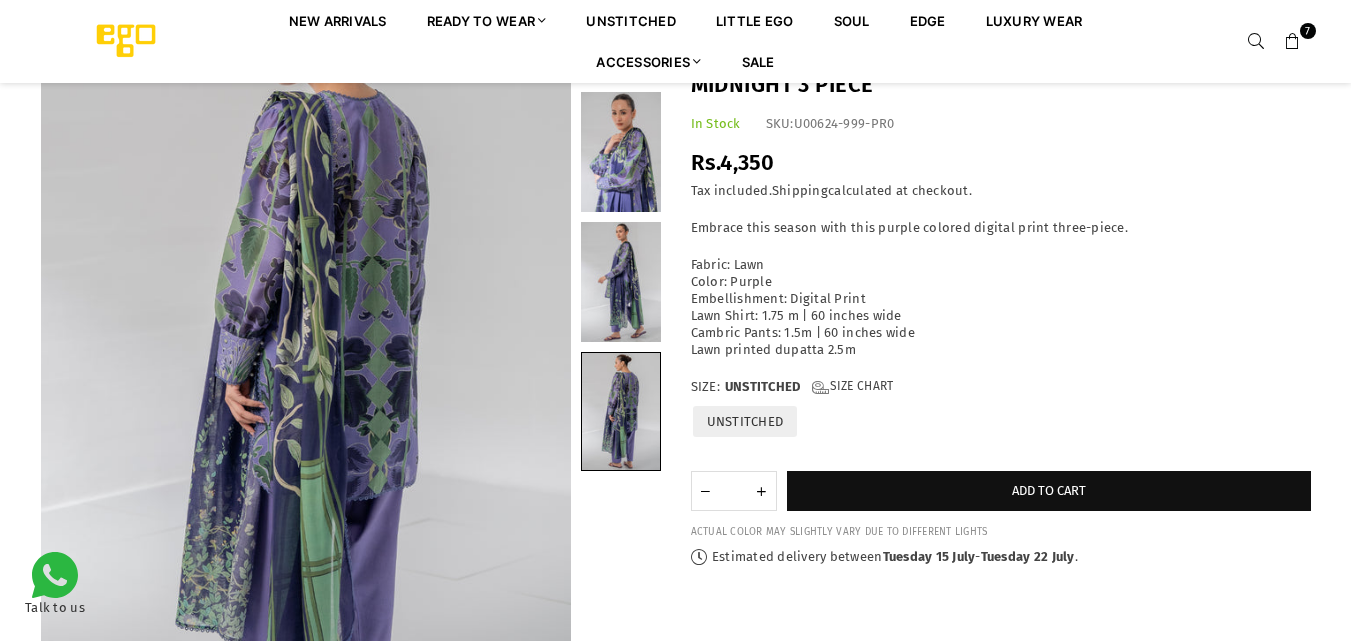 click at bounding box center [1293, 42] 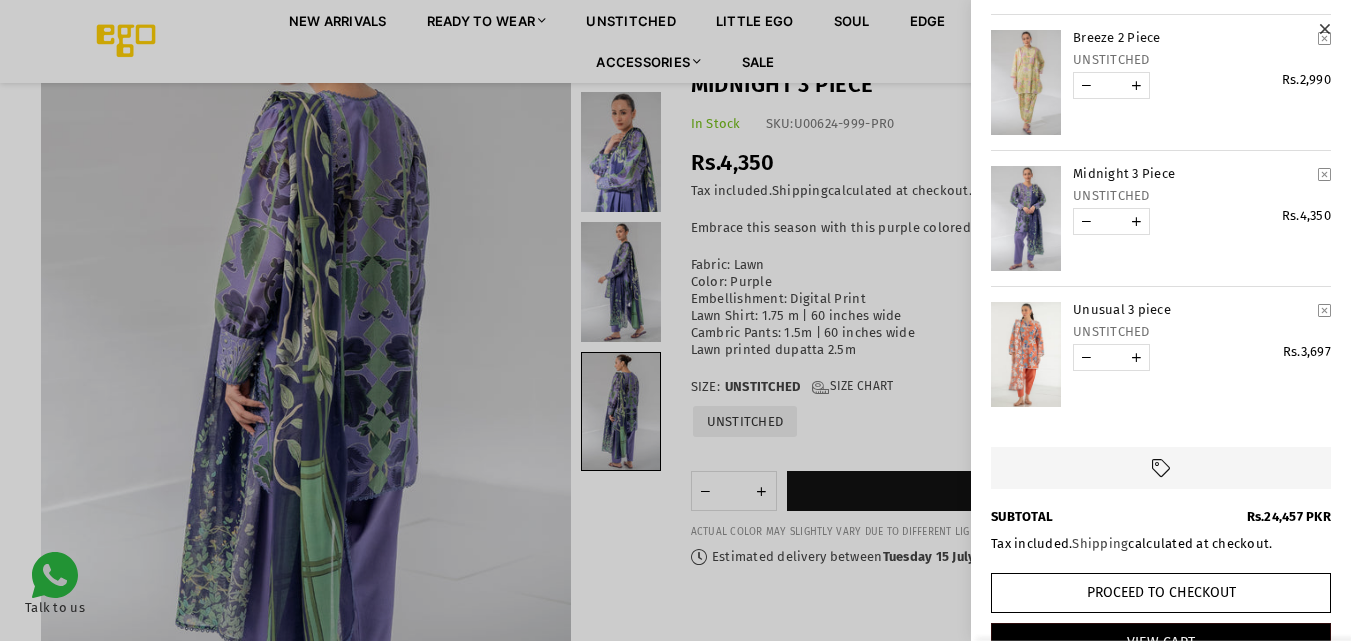 scroll, scrollTop: 634, scrollLeft: 0, axis: vertical 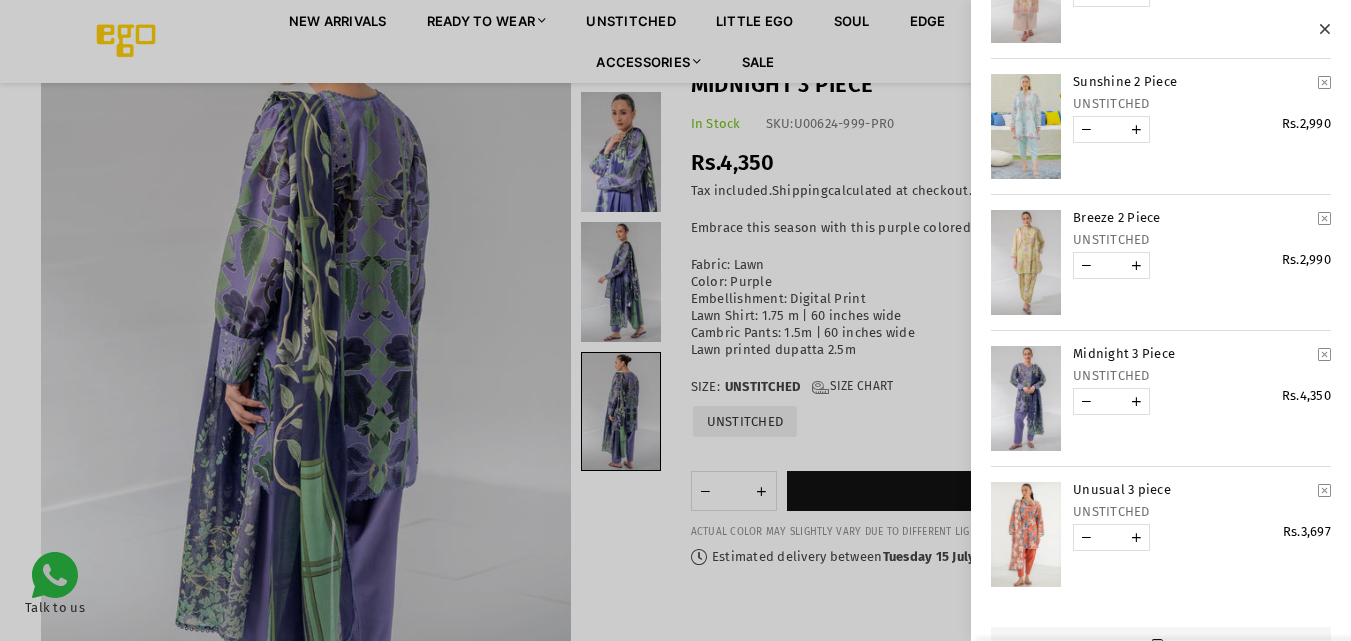 click at bounding box center (1324, 354) 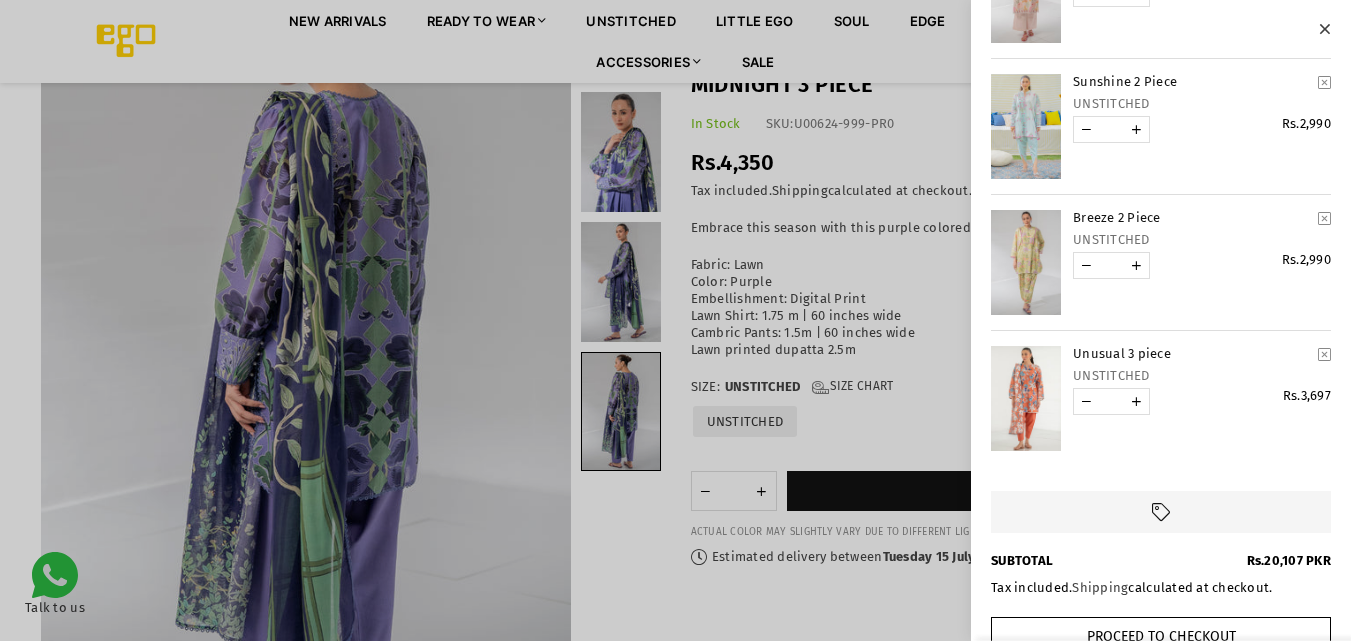 click at bounding box center [1324, 354] 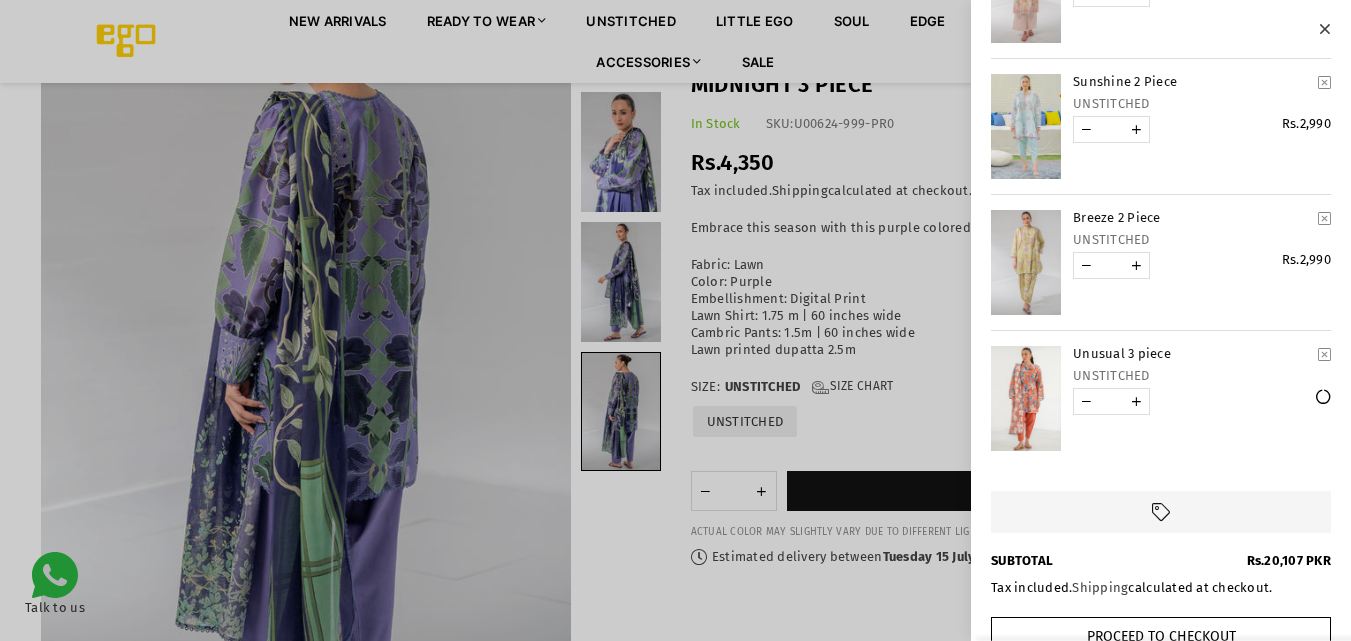 scroll, scrollTop: 362, scrollLeft: 0, axis: vertical 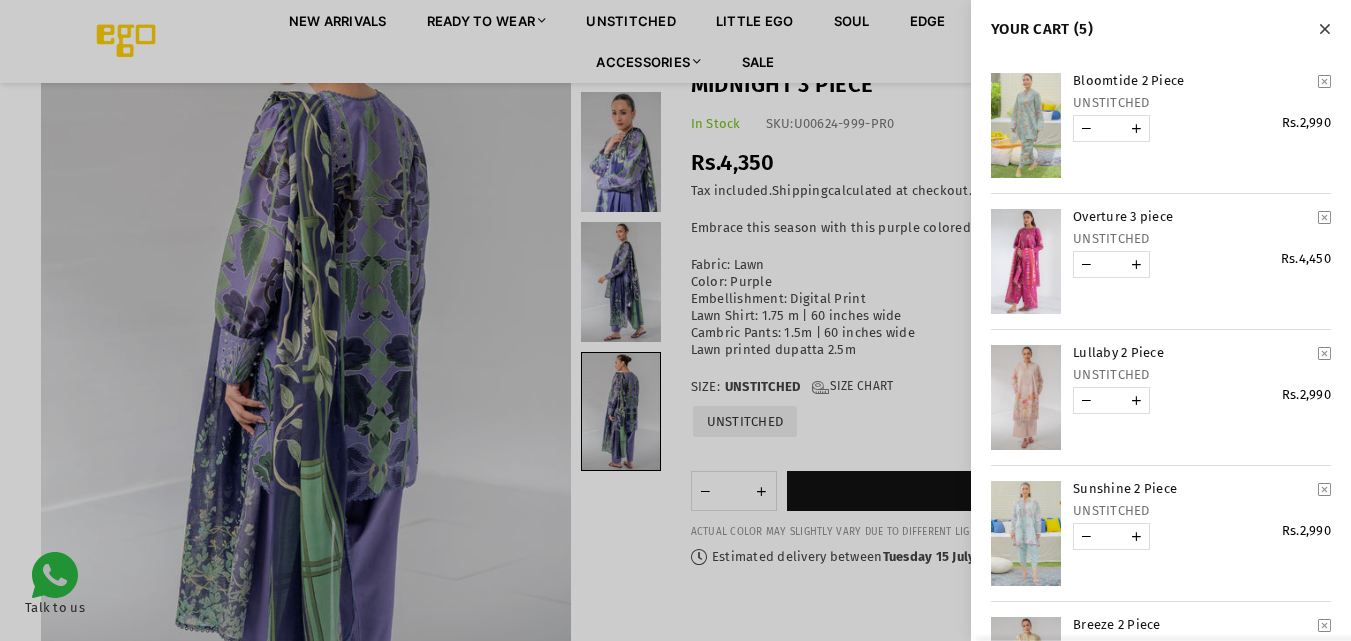 click on "Overture 3 piece" at bounding box center (1192, 217) 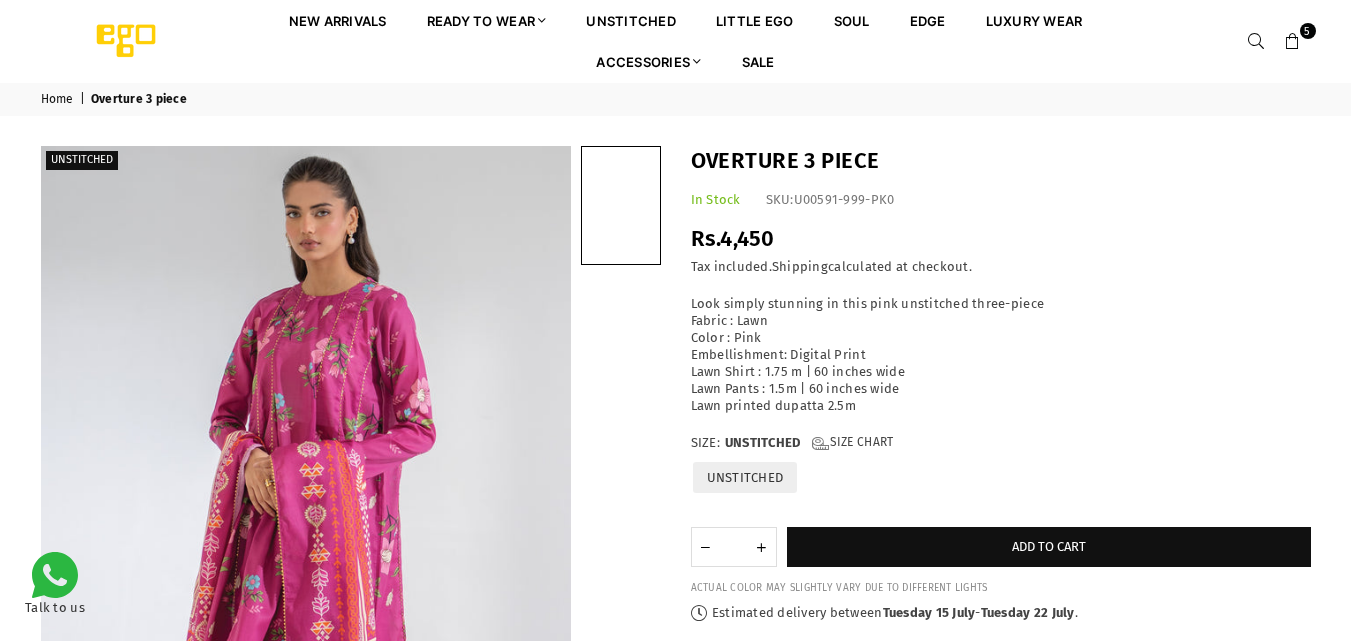 scroll, scrollTop: 0, scrollLeft: 0, axis: both 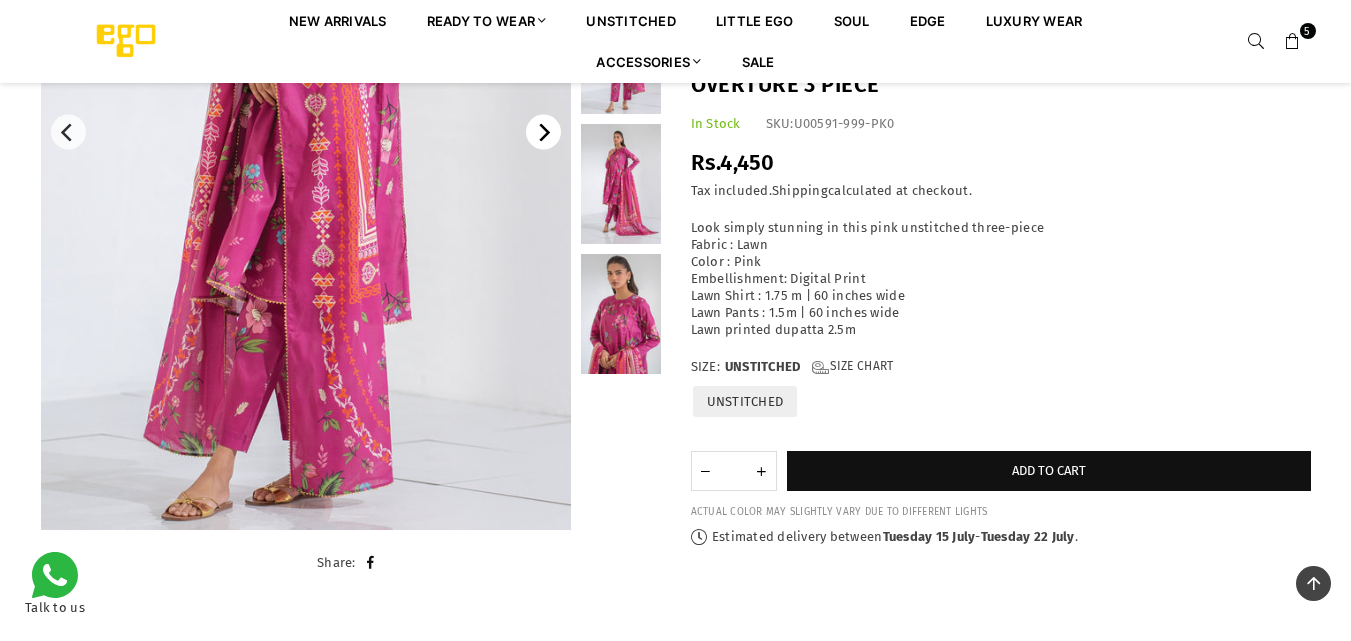 click 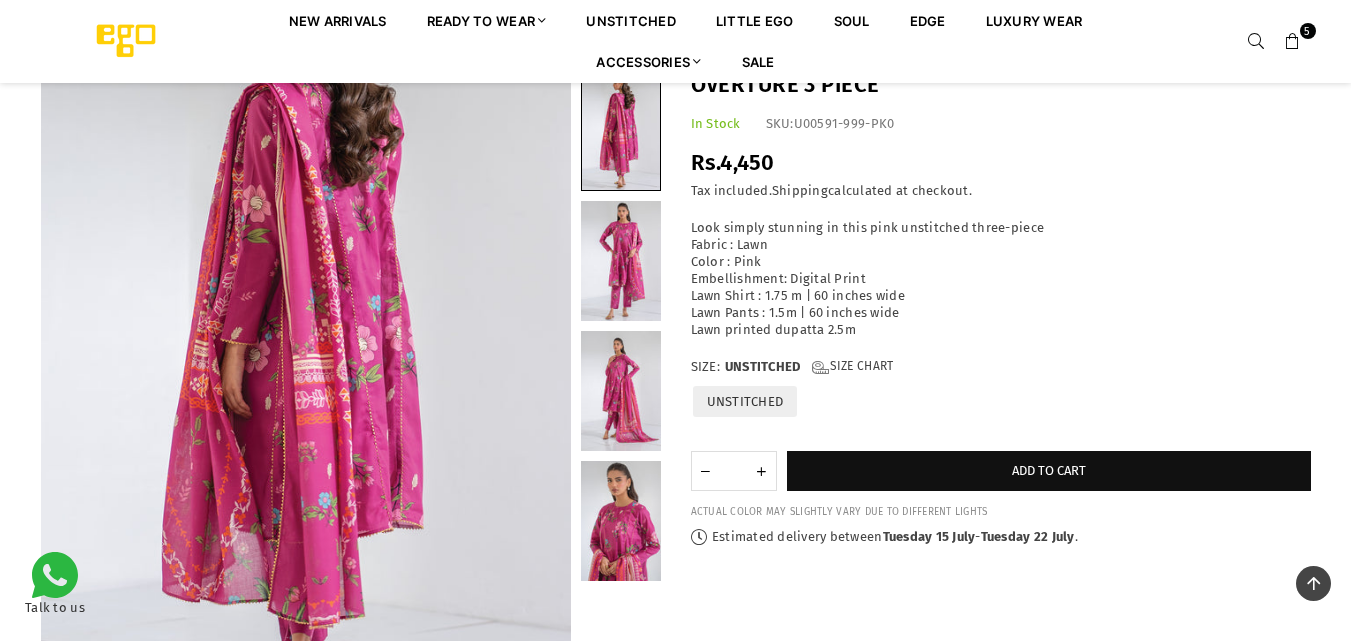 scroll, scrollTop: 194, scrollLeft: 0, axis: vertical 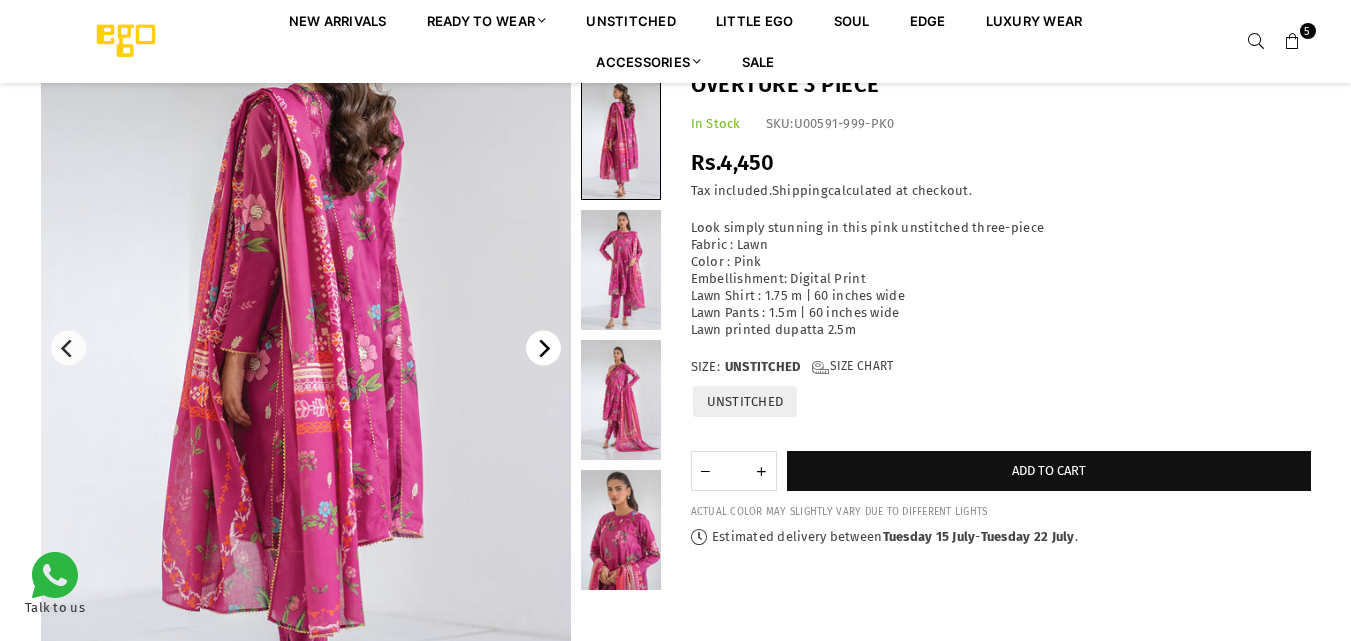click at bounding box center (543, 348) 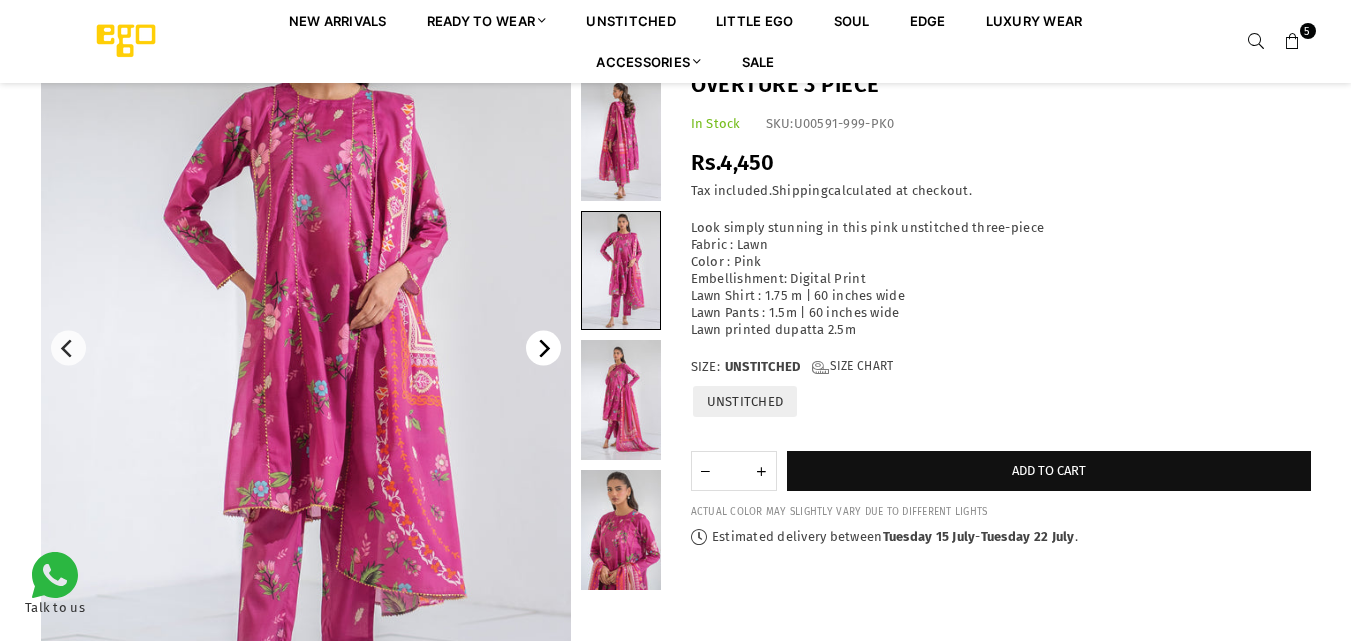 click at bounding box center [543, 348] 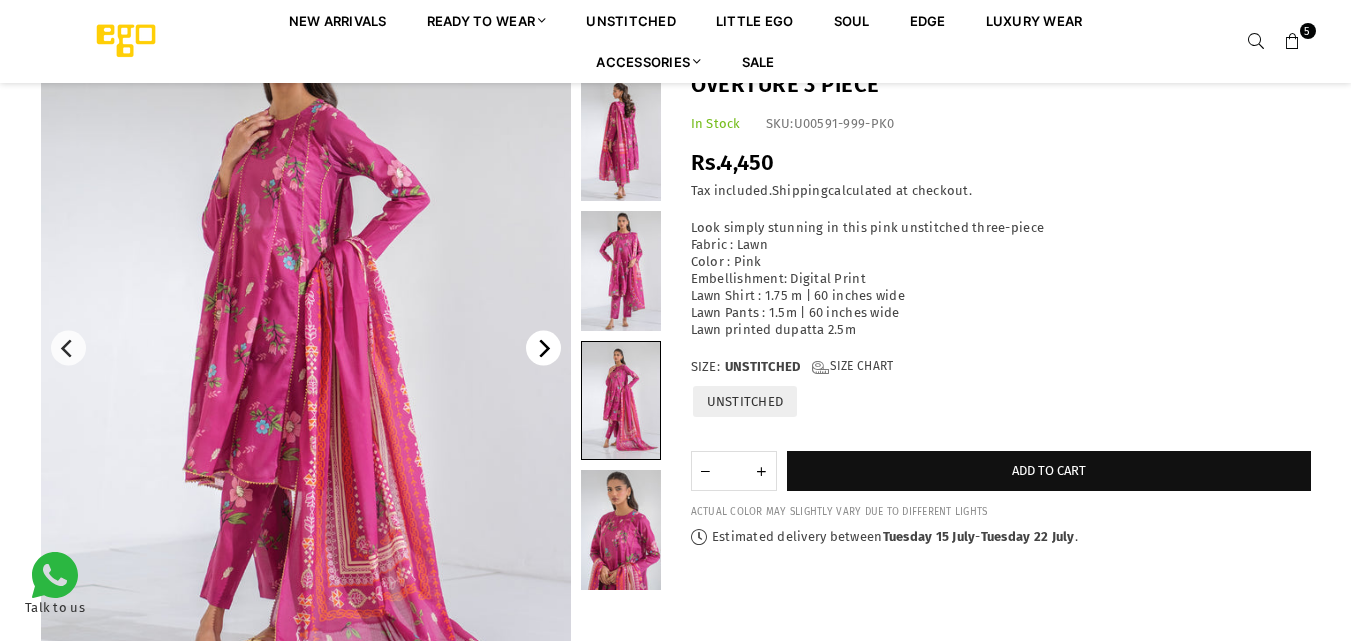 click 